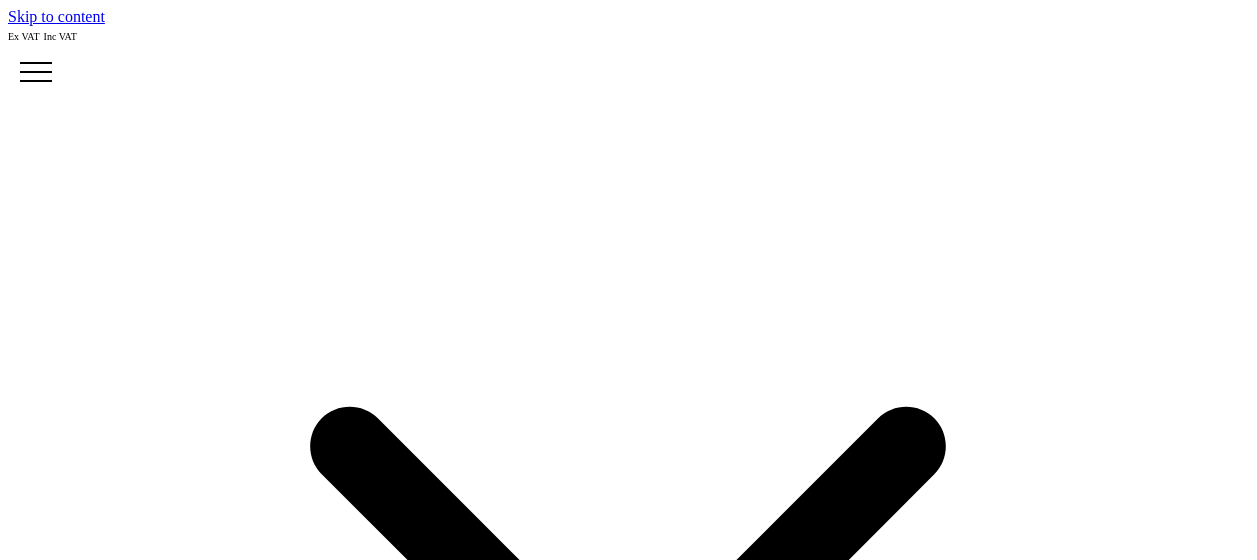 scroll, scrollTop: 264, scrollLeft: 0, axis: vertical 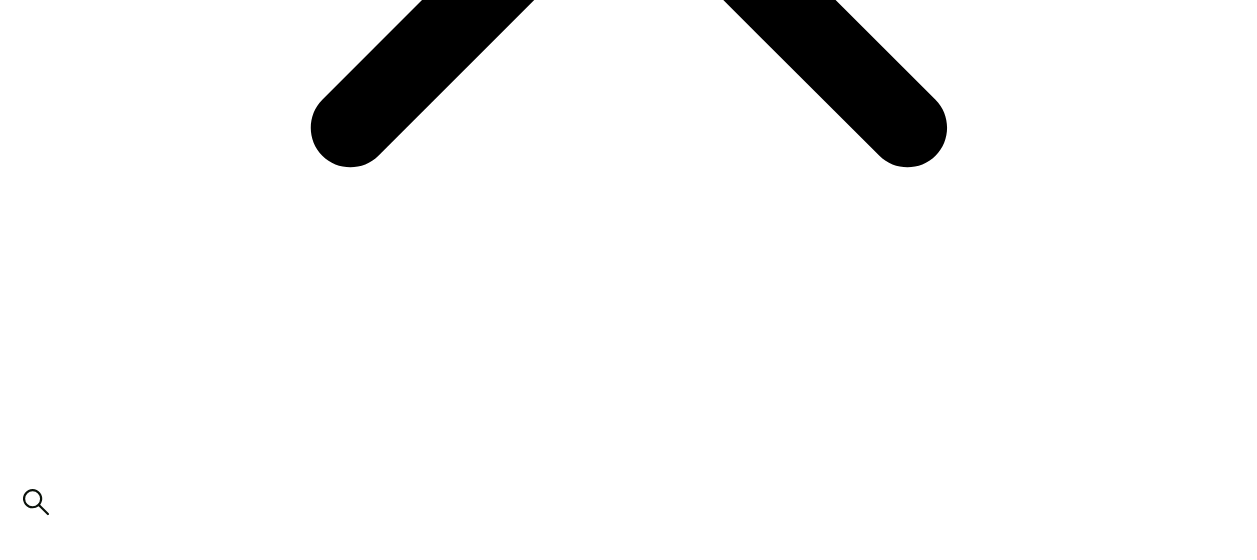 click on "Footwear" at bounding box center (78, 17457) 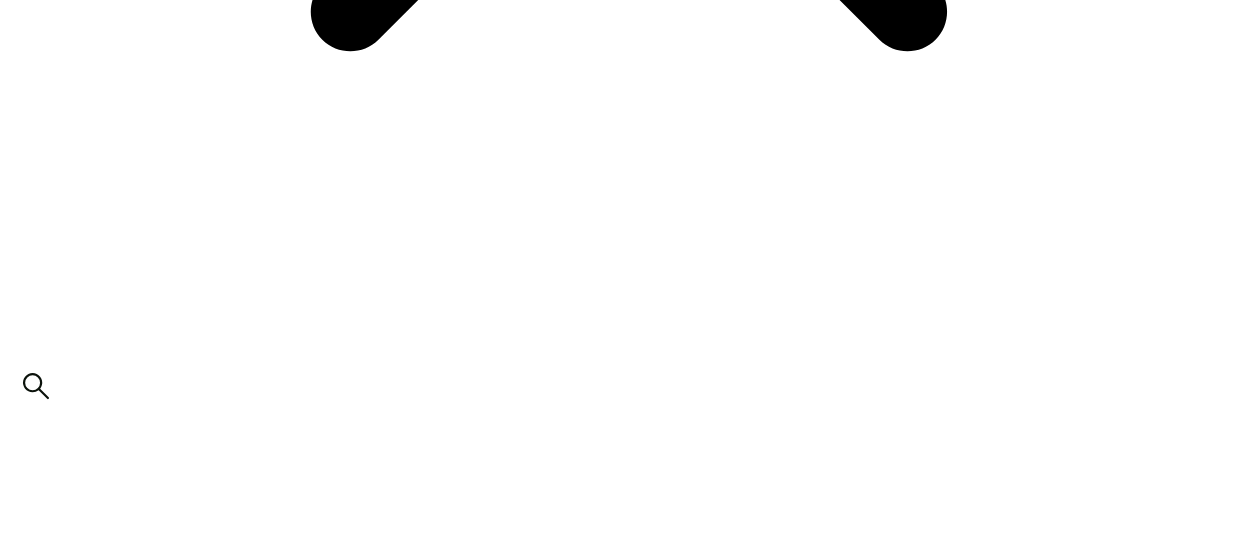 scroll, scrollTop: 1014, scrollLeft: 0, axis: vertical 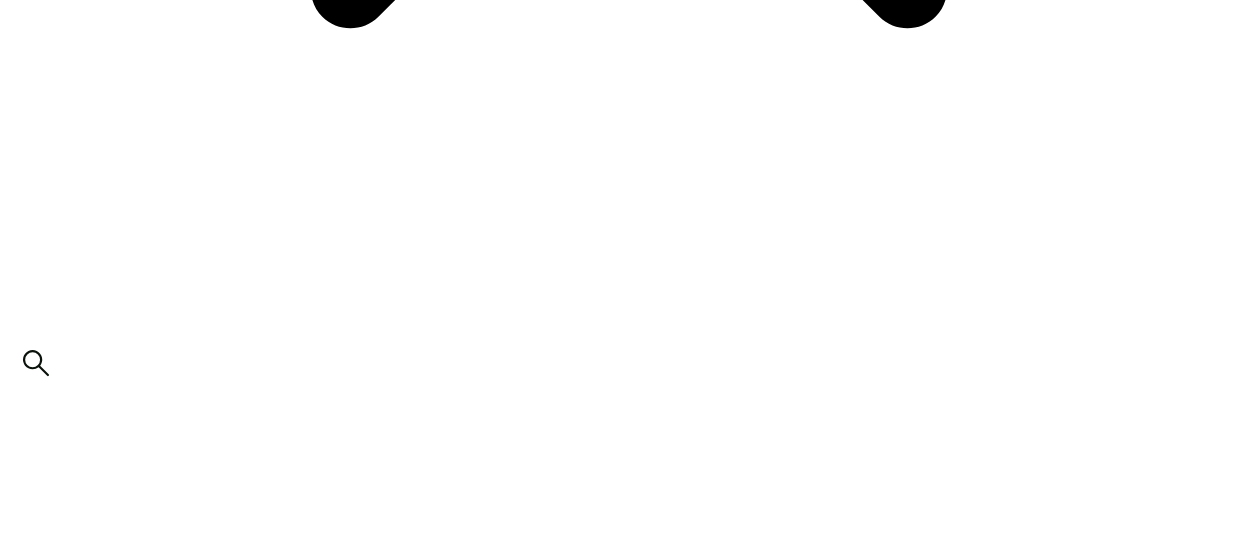 click at bounding box center (48, 17762) 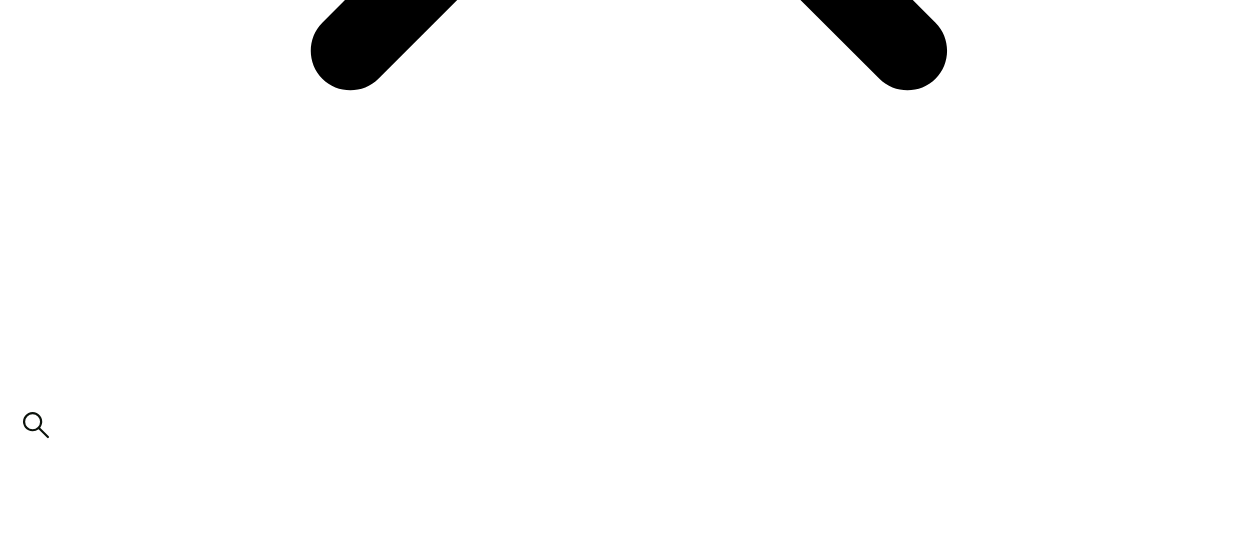 scroll, scrollTop: 954, scrollLeft: 0, axis: vertical 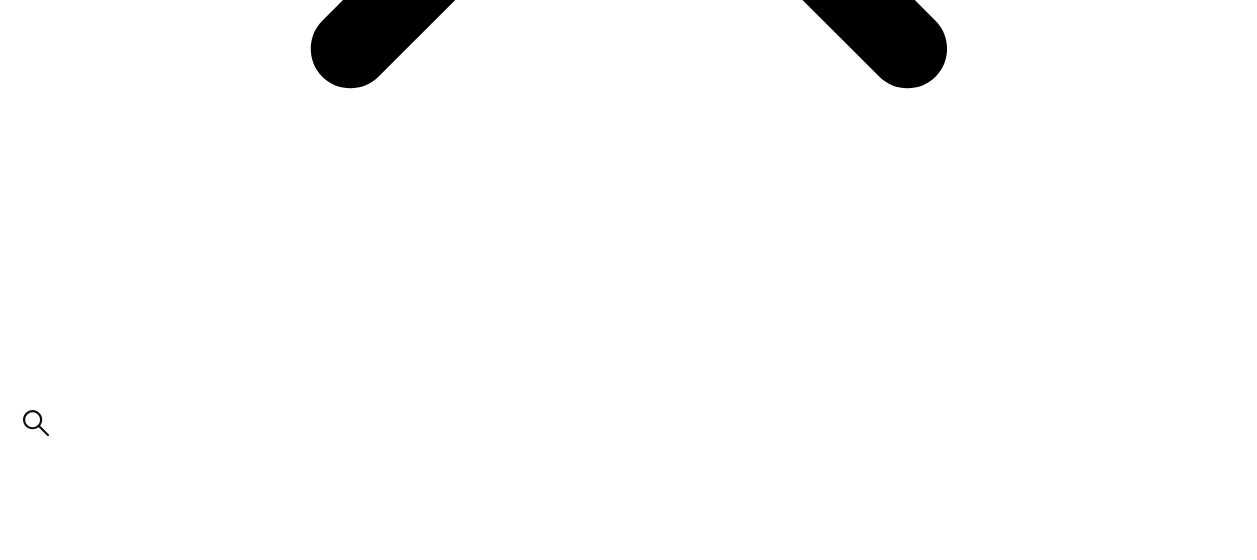 click on ">  Show more..." at bounding box center [99, 17202] 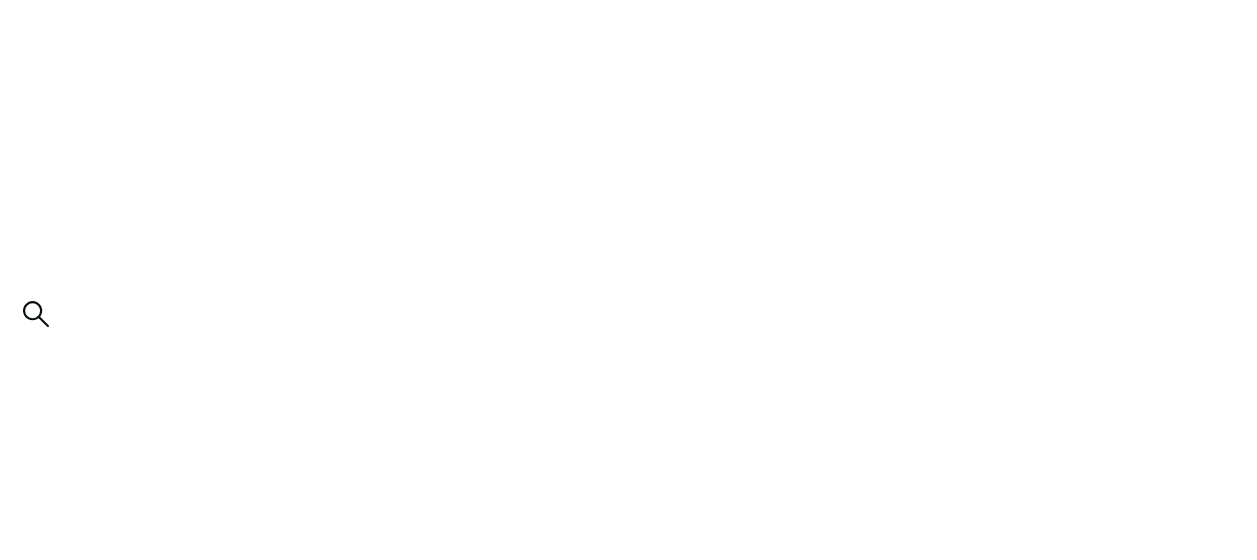 scroll, scrollTop: 1064, scrollLeft: 0, axis: vertical 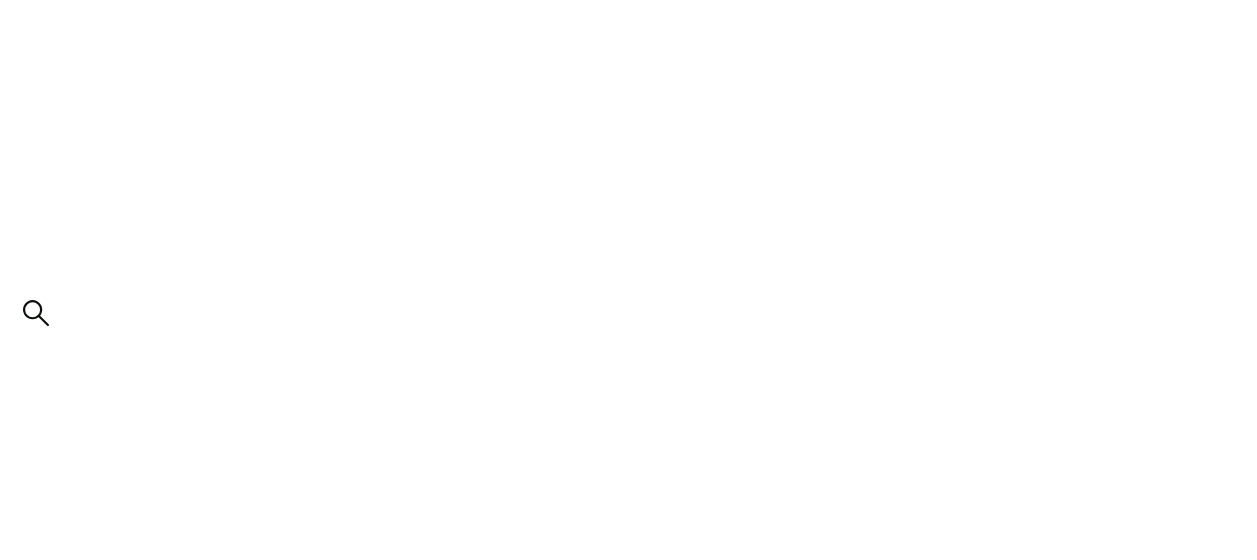 click on "Organic" at bounding box center (73, 17358) 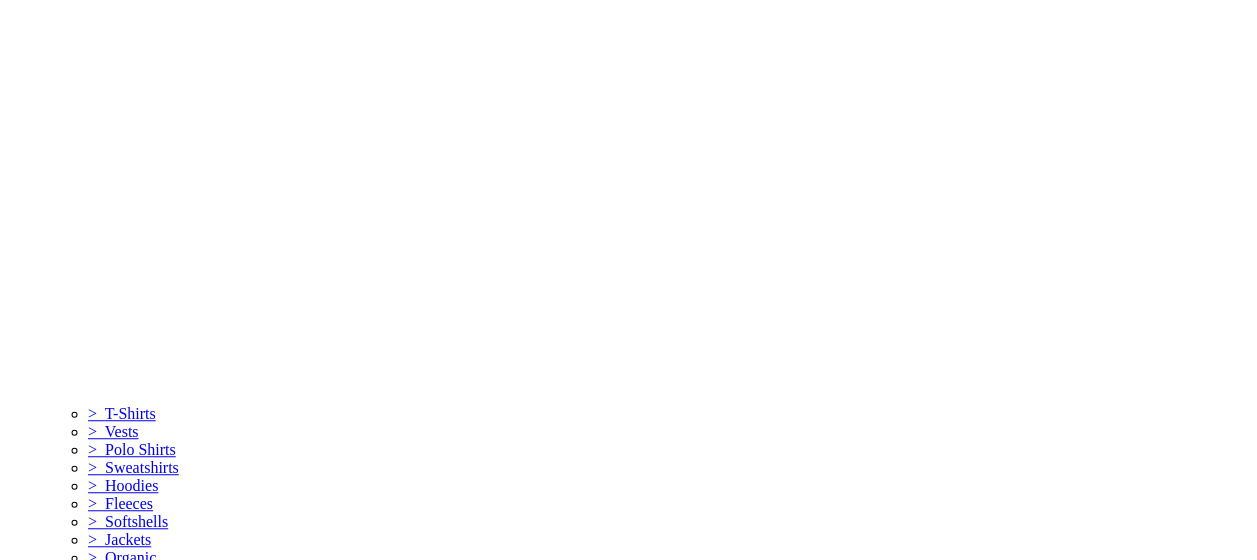scroll, scrollTop: 4235, scrollLeft: 0, axis: vertical 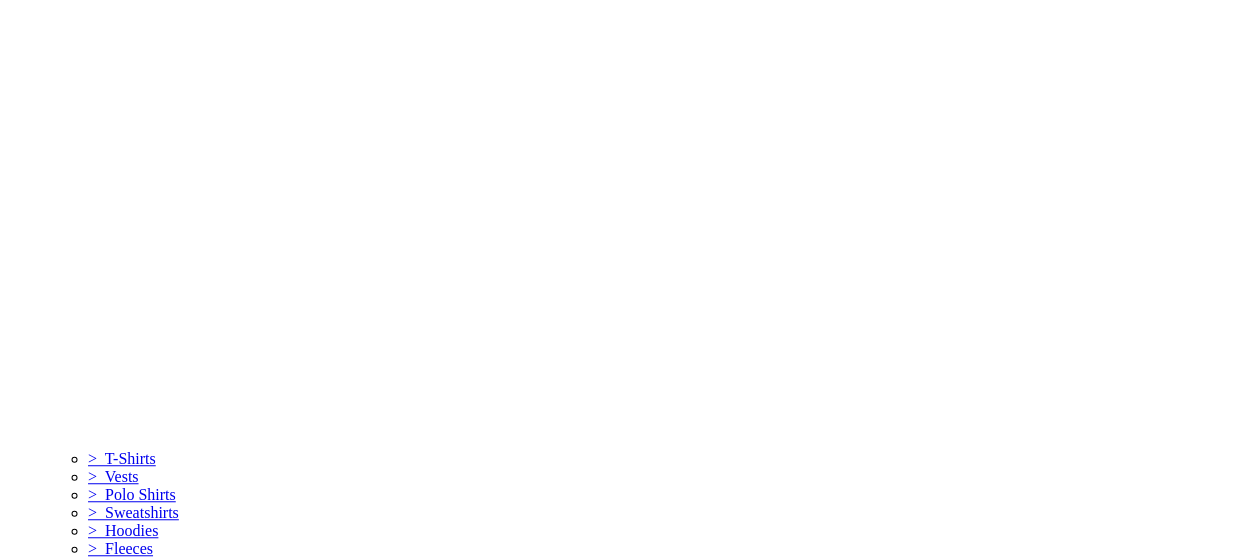 click on "Vanilla" at bounding box center [263, 17580] 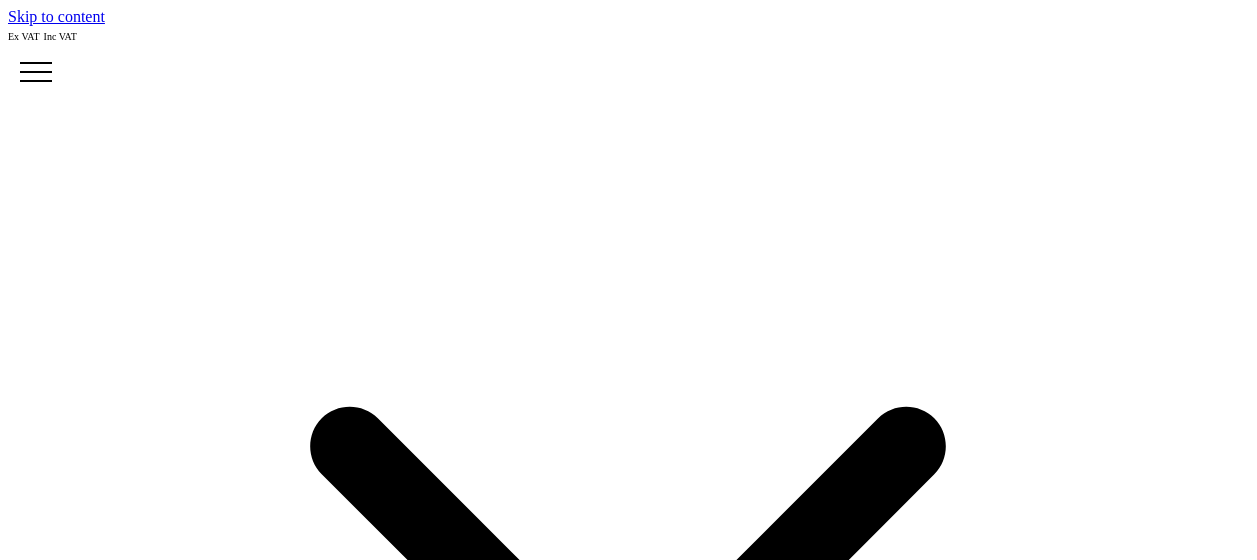 scroll, scrollTop: 0, scrollLeft: 0, axis: both 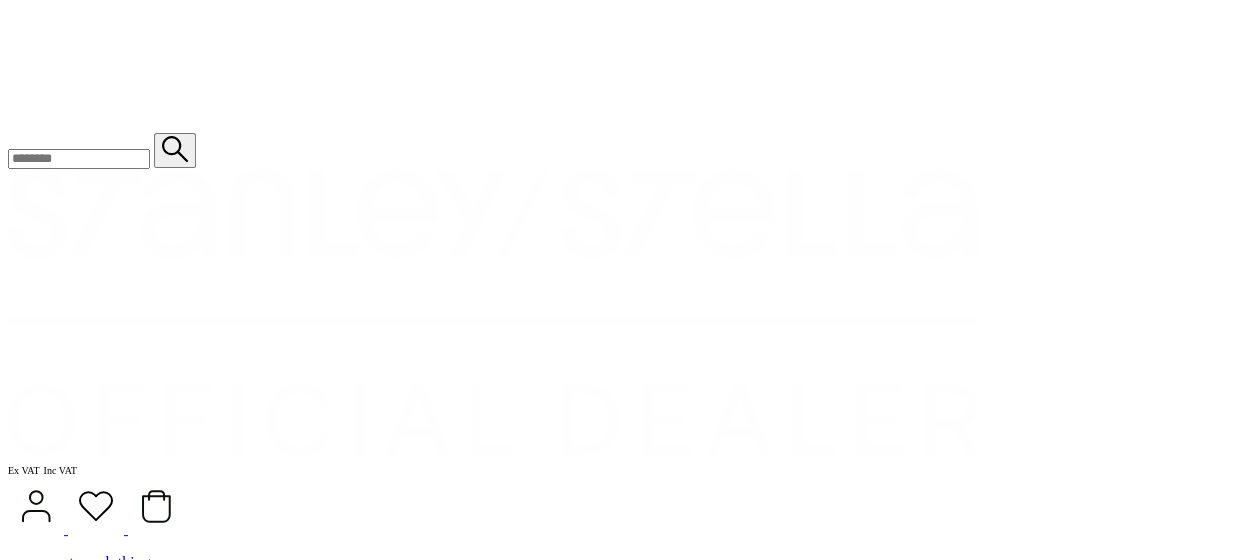 click at bounding box center [113, 16595] 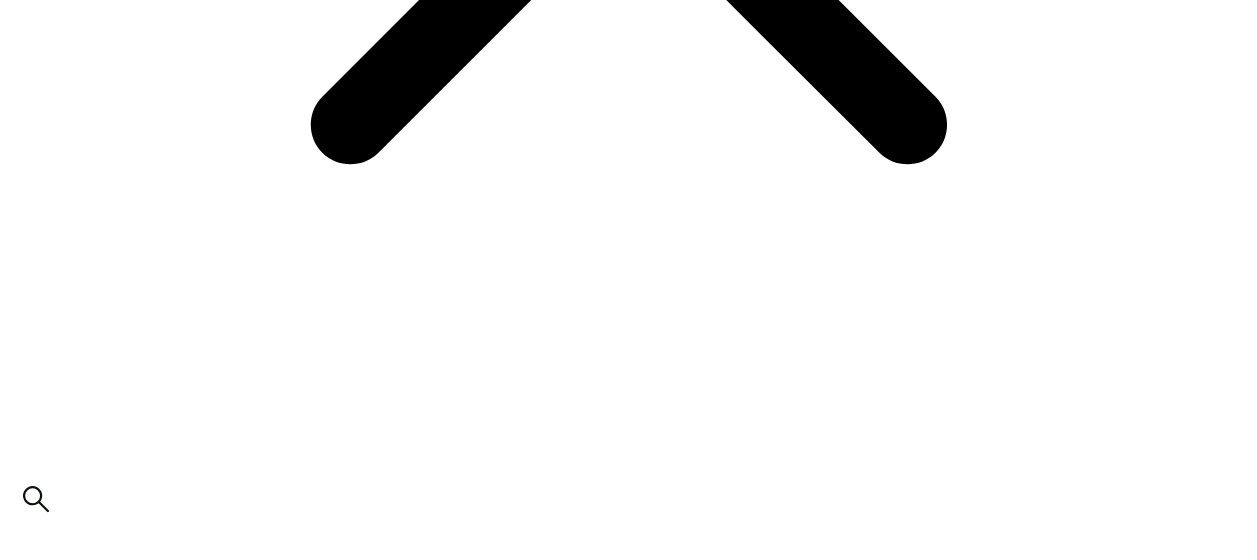 scroll, scrollTop: 1096, scrollLeft: 0, axis: vertical 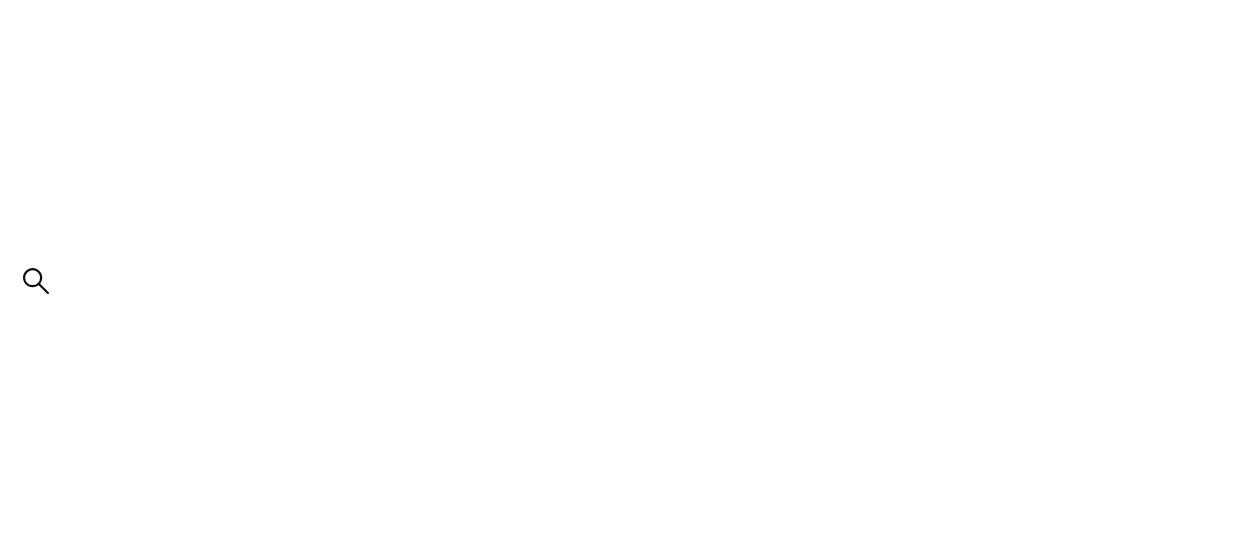 click on "add to quote" at bounding box center (628, 20033) 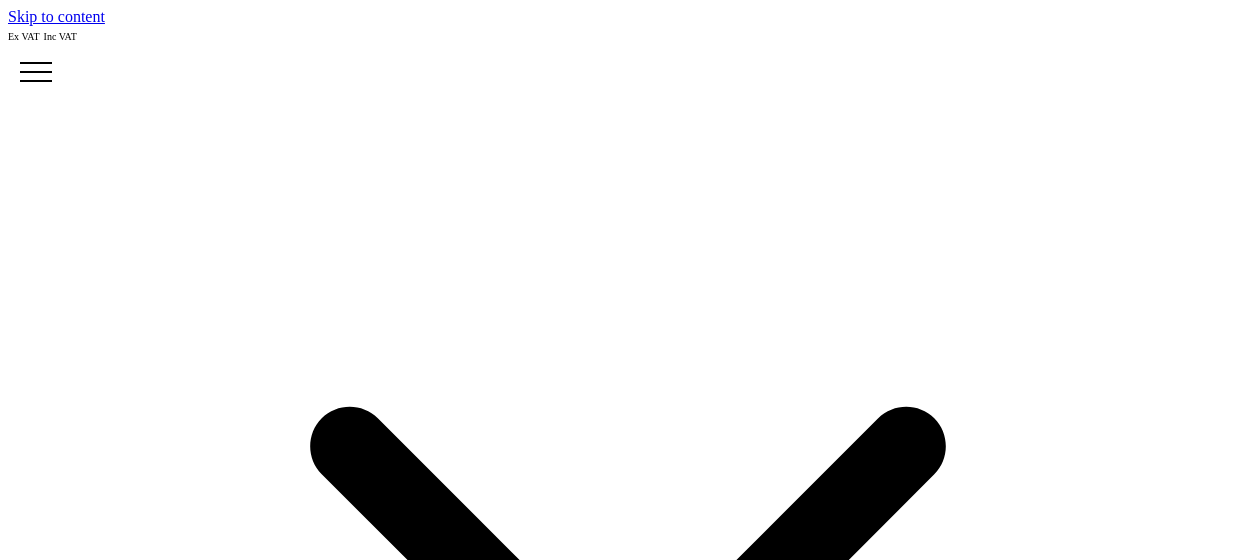 scroll, scrollTop: 0, scrollLeft: 0, axis: both 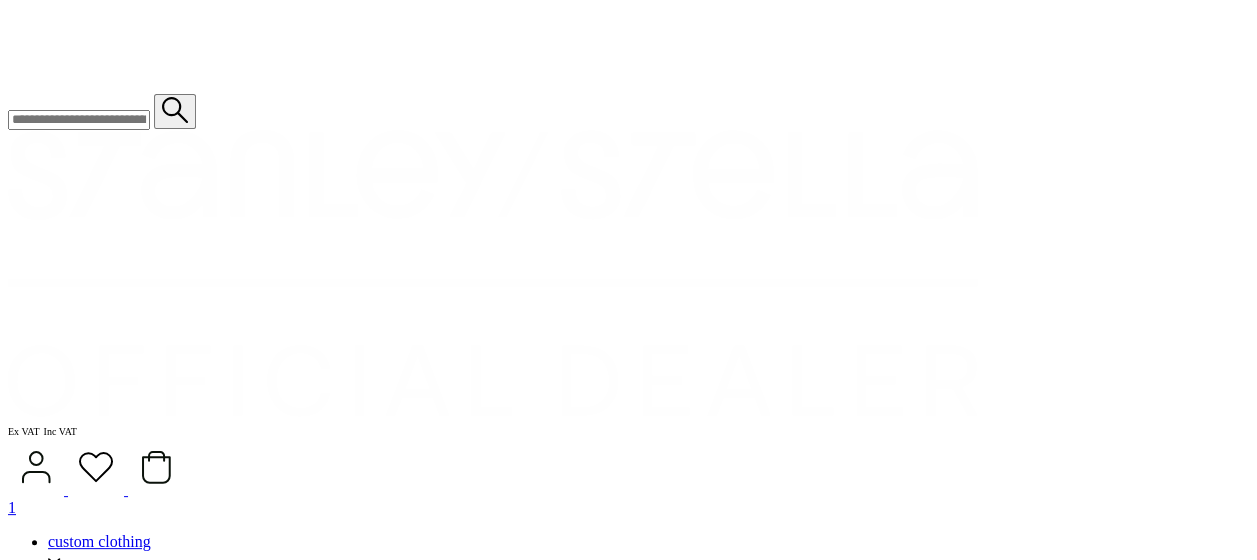 click on "I'm ok with that 👍" at bounding box center [496, 39586] 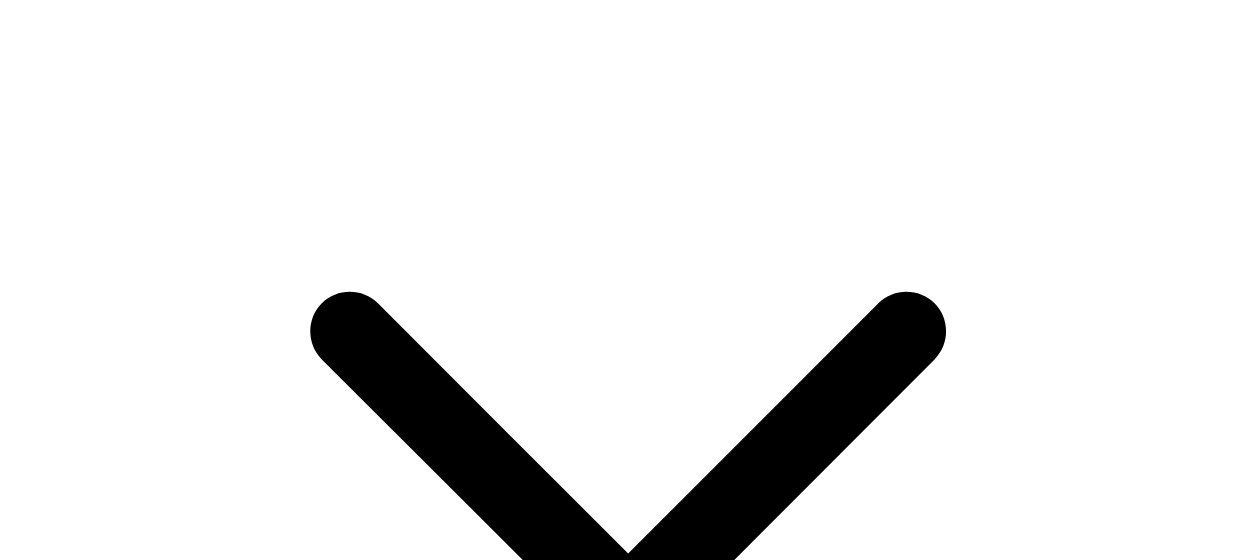 scroll, scrollTop: 116, scrollLeft: 0, axis: vertical 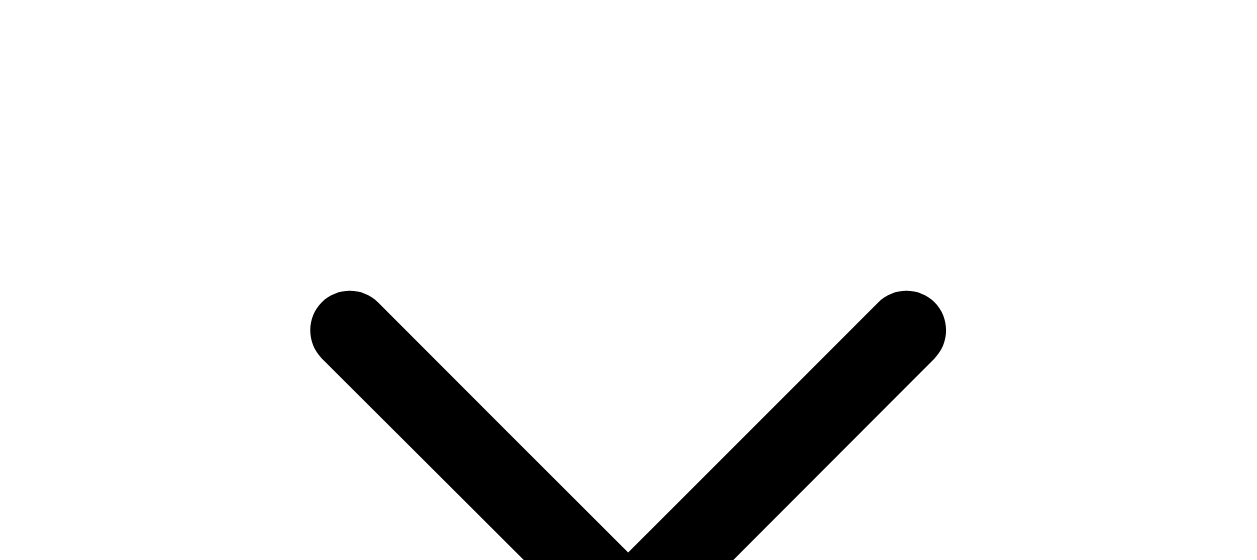 click on "Code:  VAN111" at bounding box center [628, 24217] 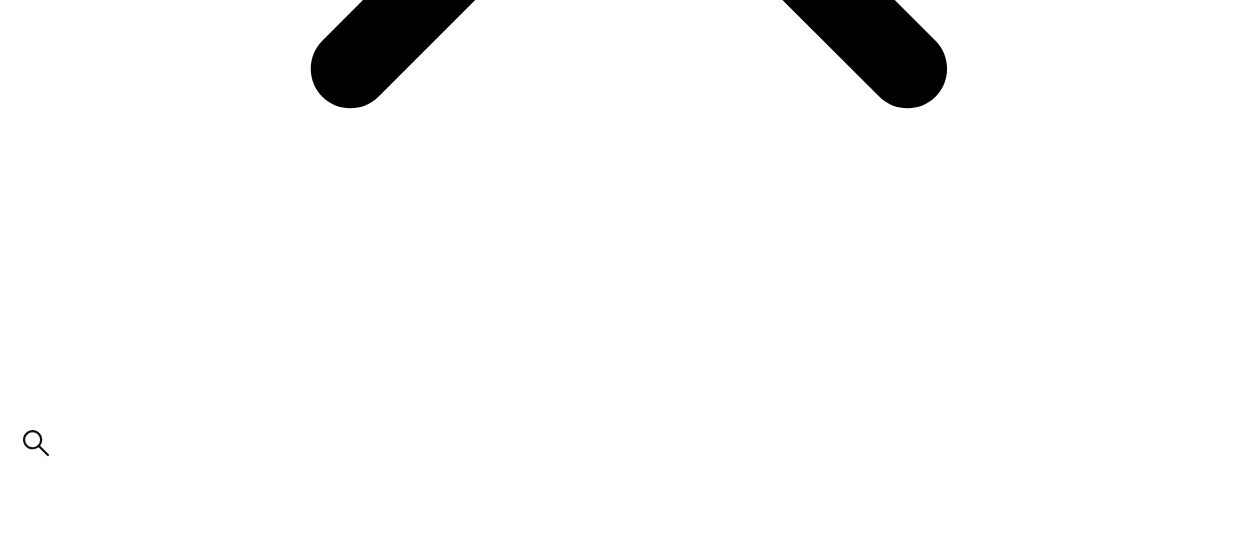 scroll, scrollTop: 939, scrollLeft: 0, axis: vertical 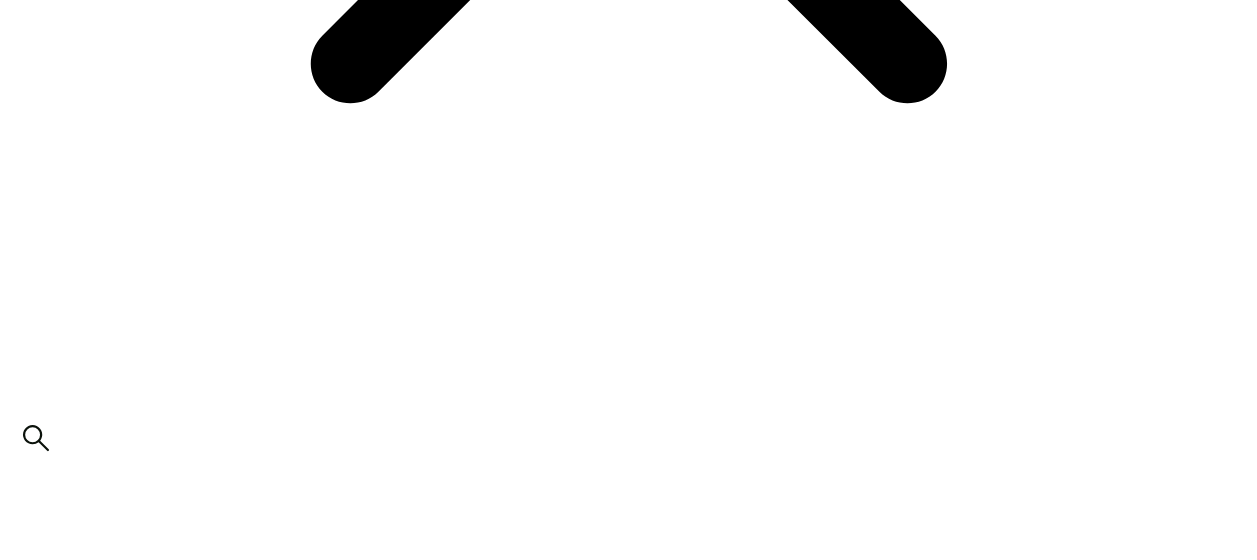 click on "add to quote" at bounding box center (628, 25315) 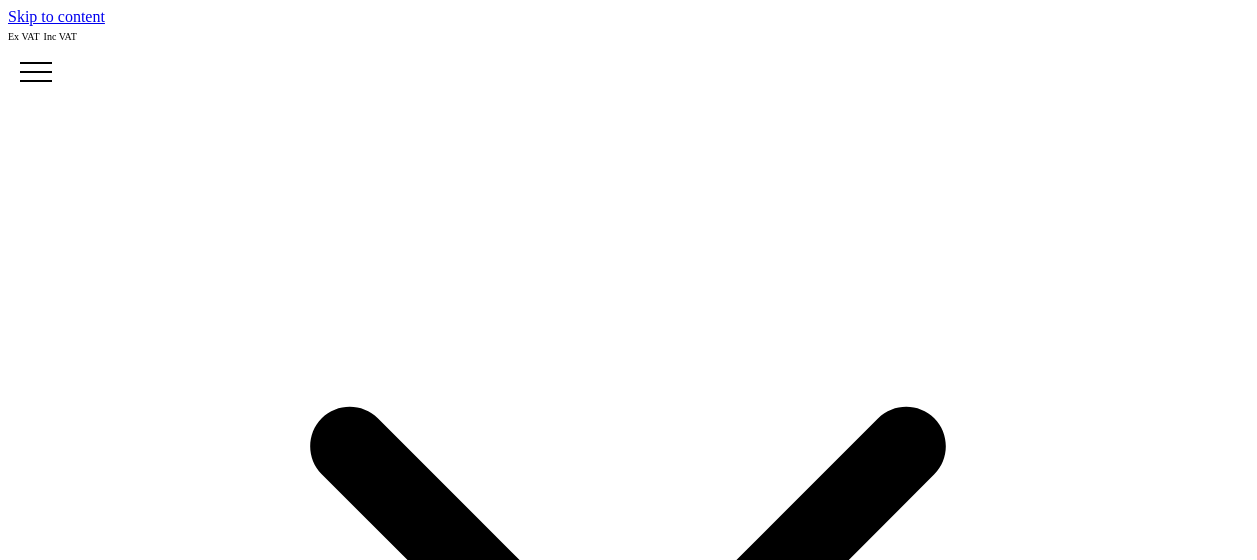 scroll, scrollTop: 0, scrollLeft: 0, axis: both 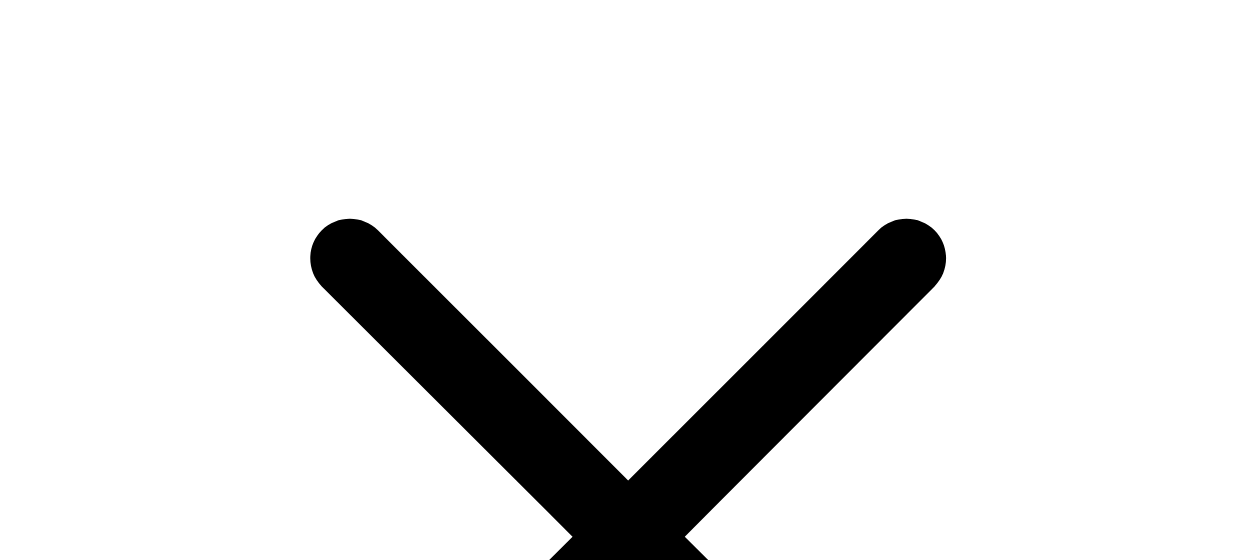 click on "proceed to next step" at bounding box center (76, 17115) 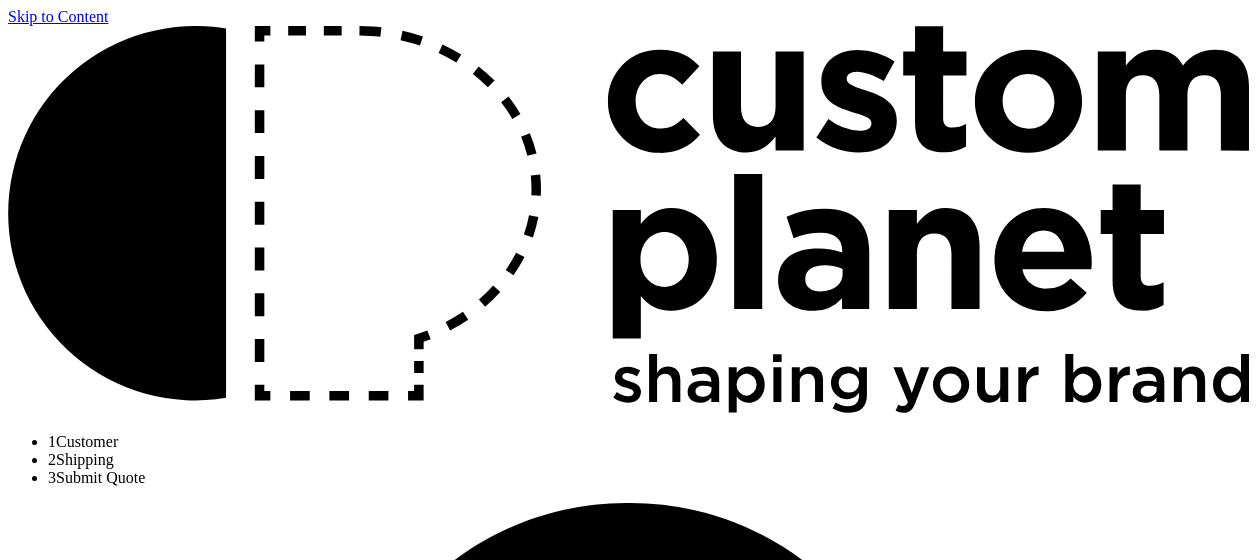 scroll, scrollTop: 0, scrollLeft: 0, axis: both 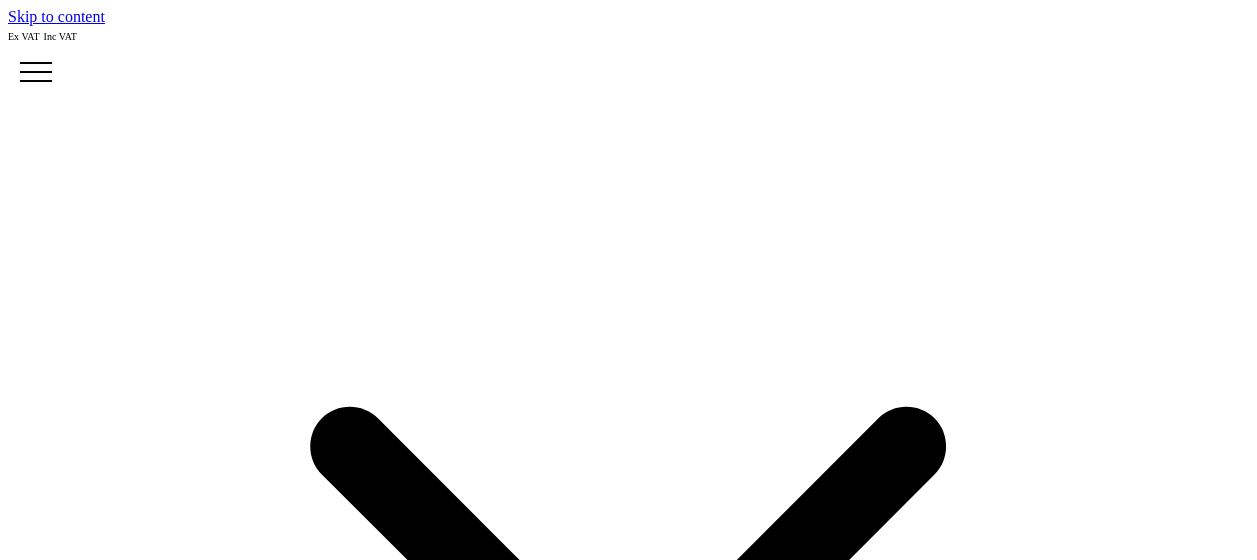 click on ">  T-Shirts" at bounding box center (668, 10684) 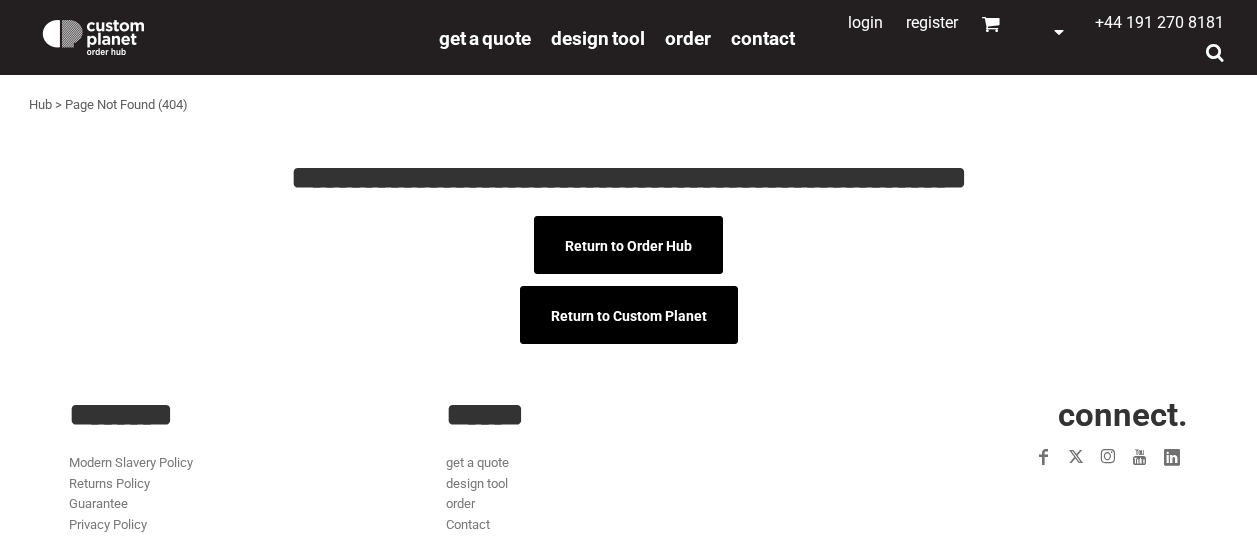 scroll, scrollTop: 0, scrollLeft: 0, axis: both 